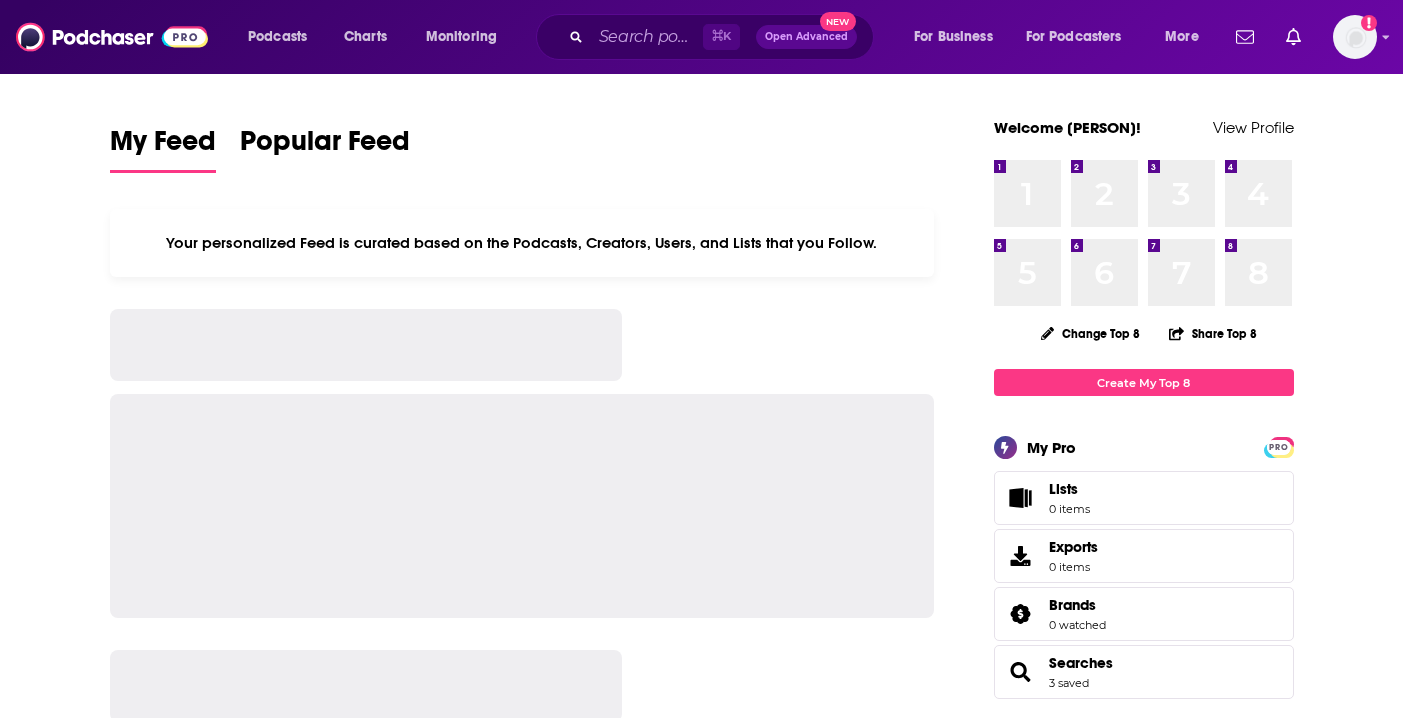 scroll, scrollTop: 0, scrollLeft: 0, axis: both 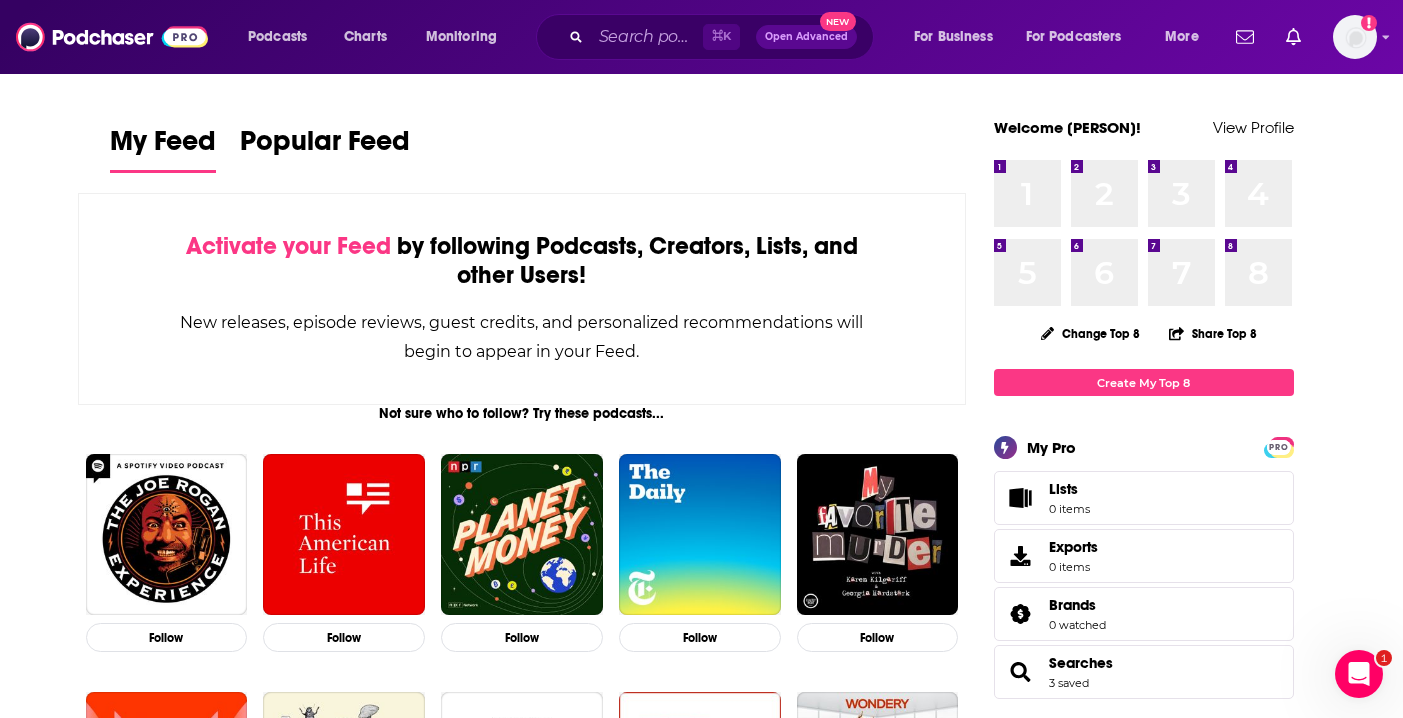 click on "⌘  K Open Advanced New" at bounding box center [705, 37] 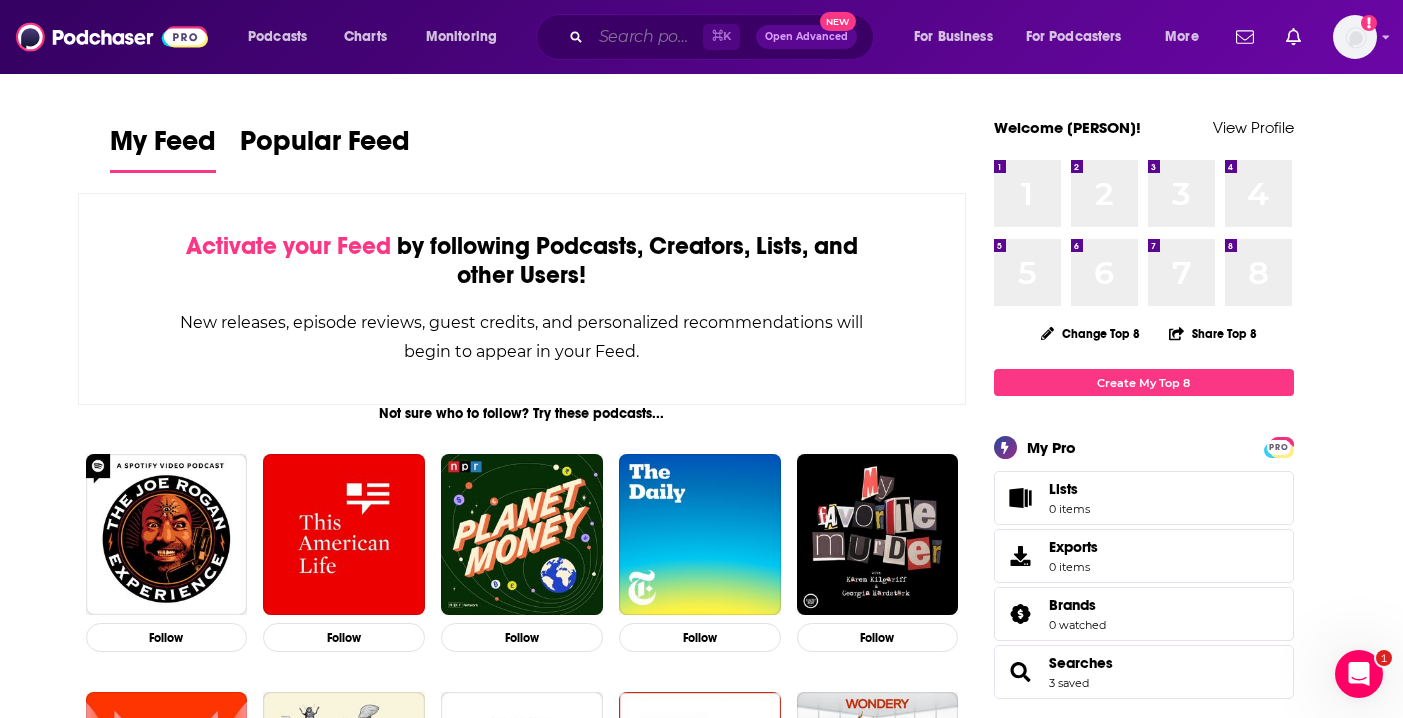 click at bounding box center [647, 37] 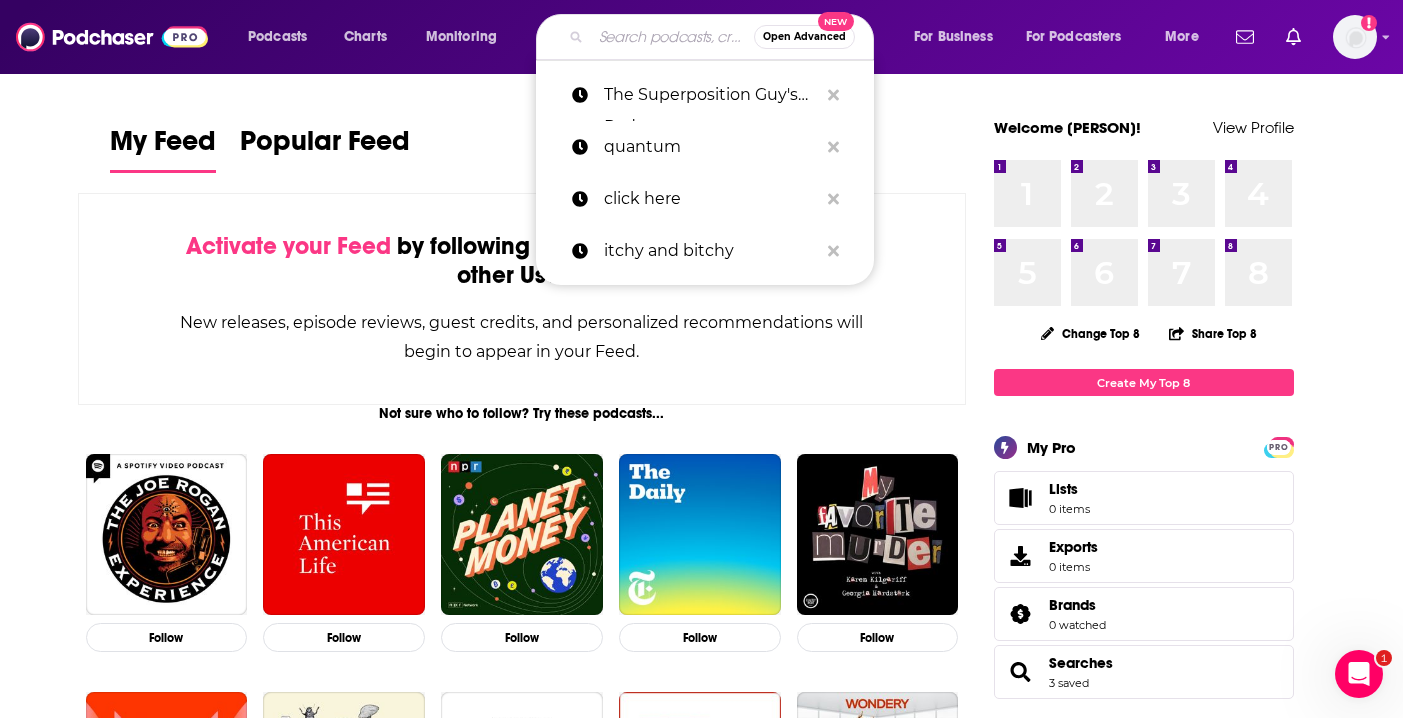 paste on "Art of Procurement" 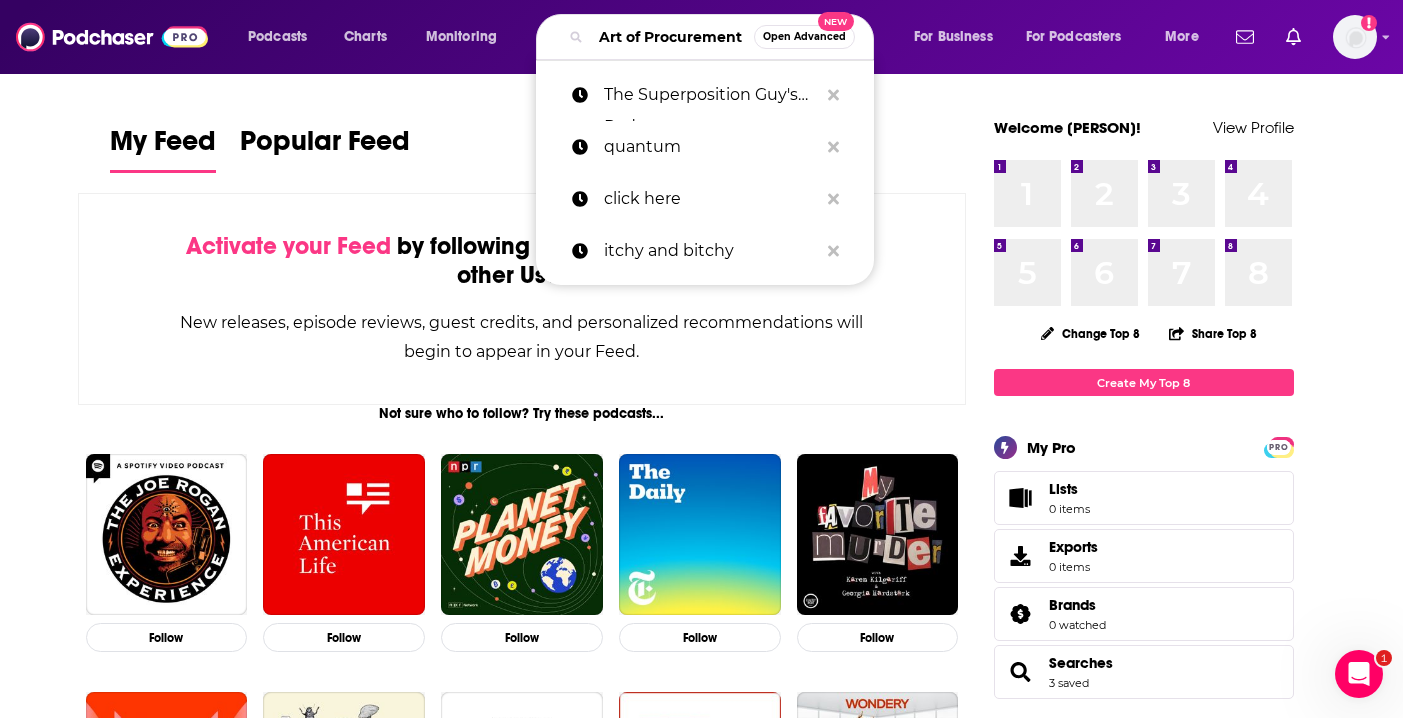 scroll, scrollTop: 0, scrollLeft: 38, axis: horizontal 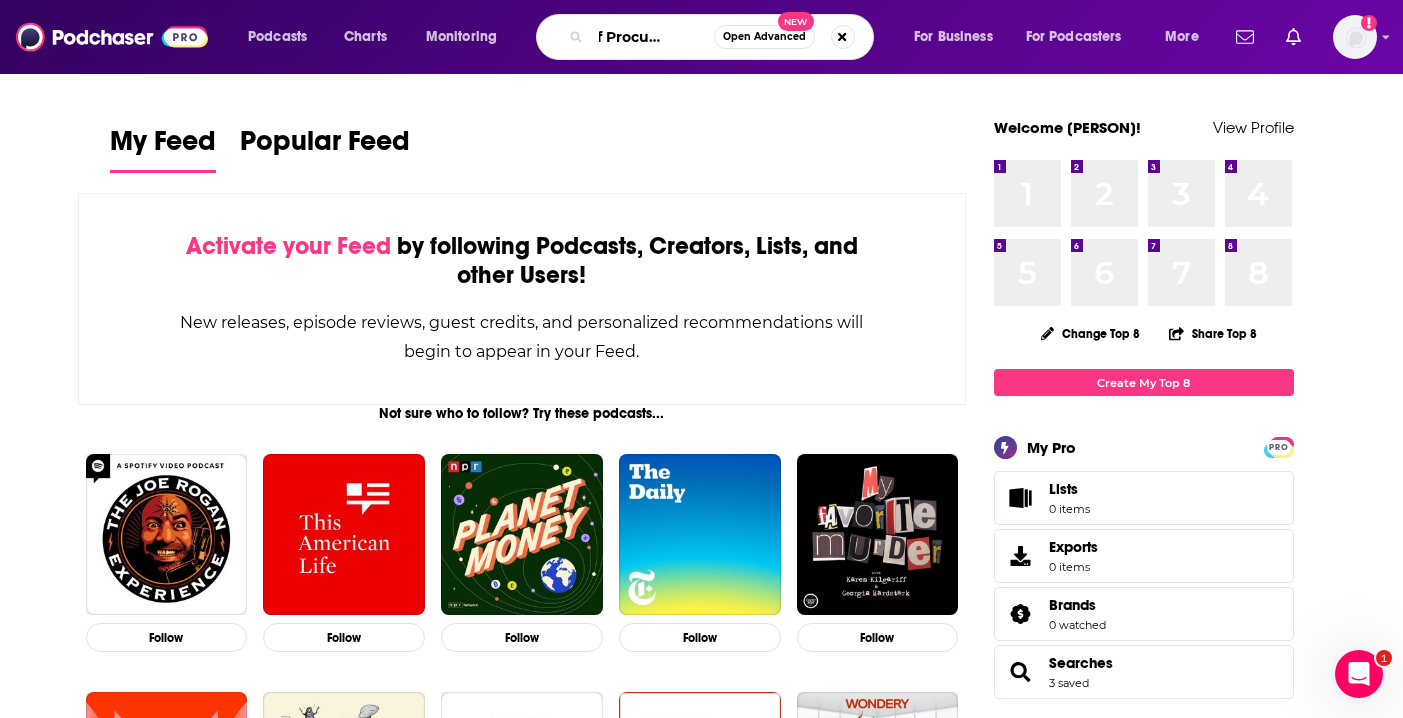 type on "Art of Procurement" 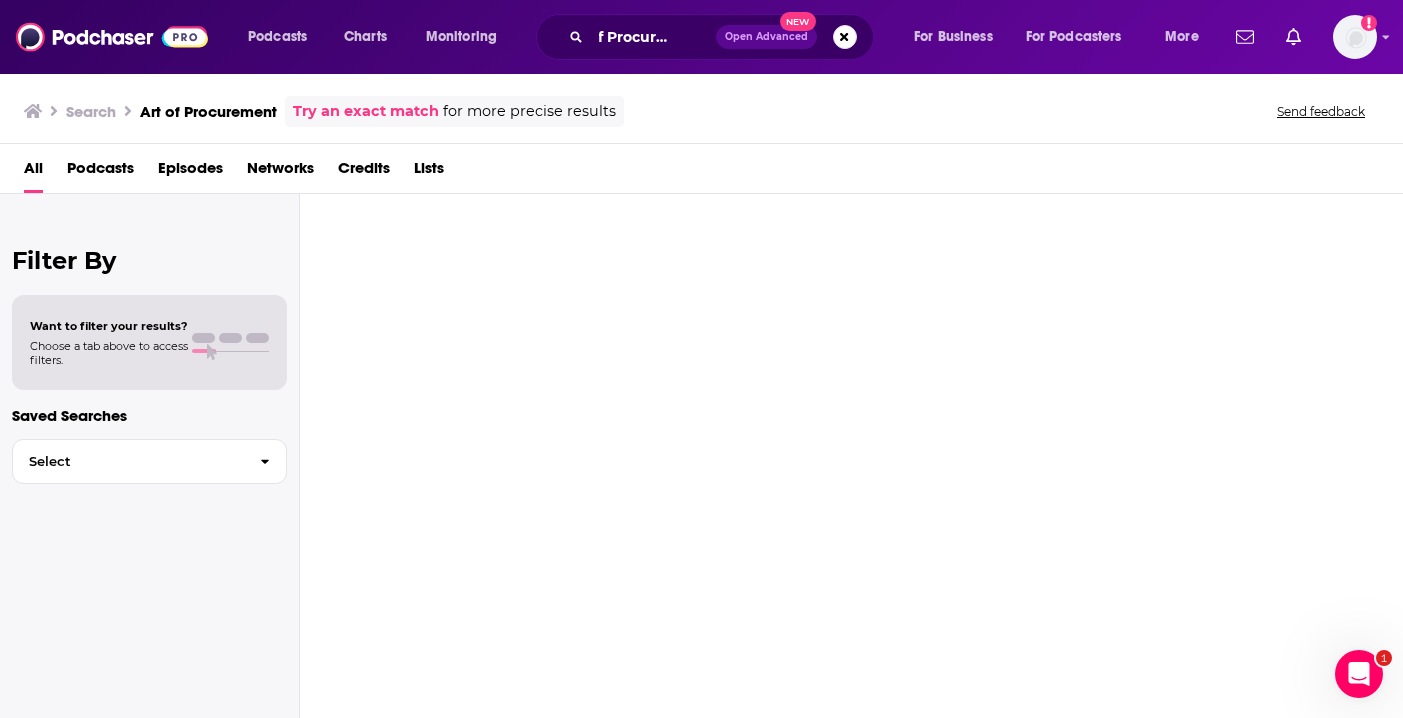 scroll, scrollTop: 0, scrollLeft: 0, axis: both 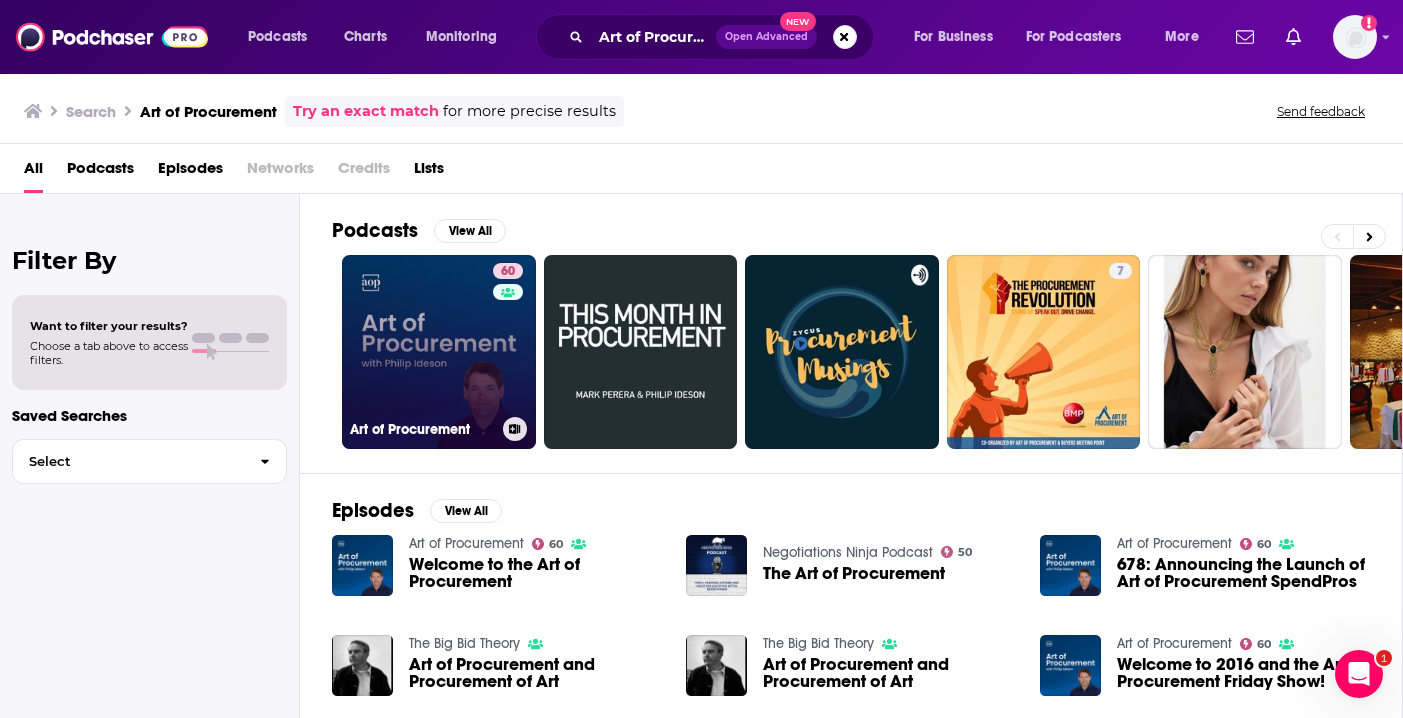 click on "60 Art of Procurement" at bounding box center (439, 352) 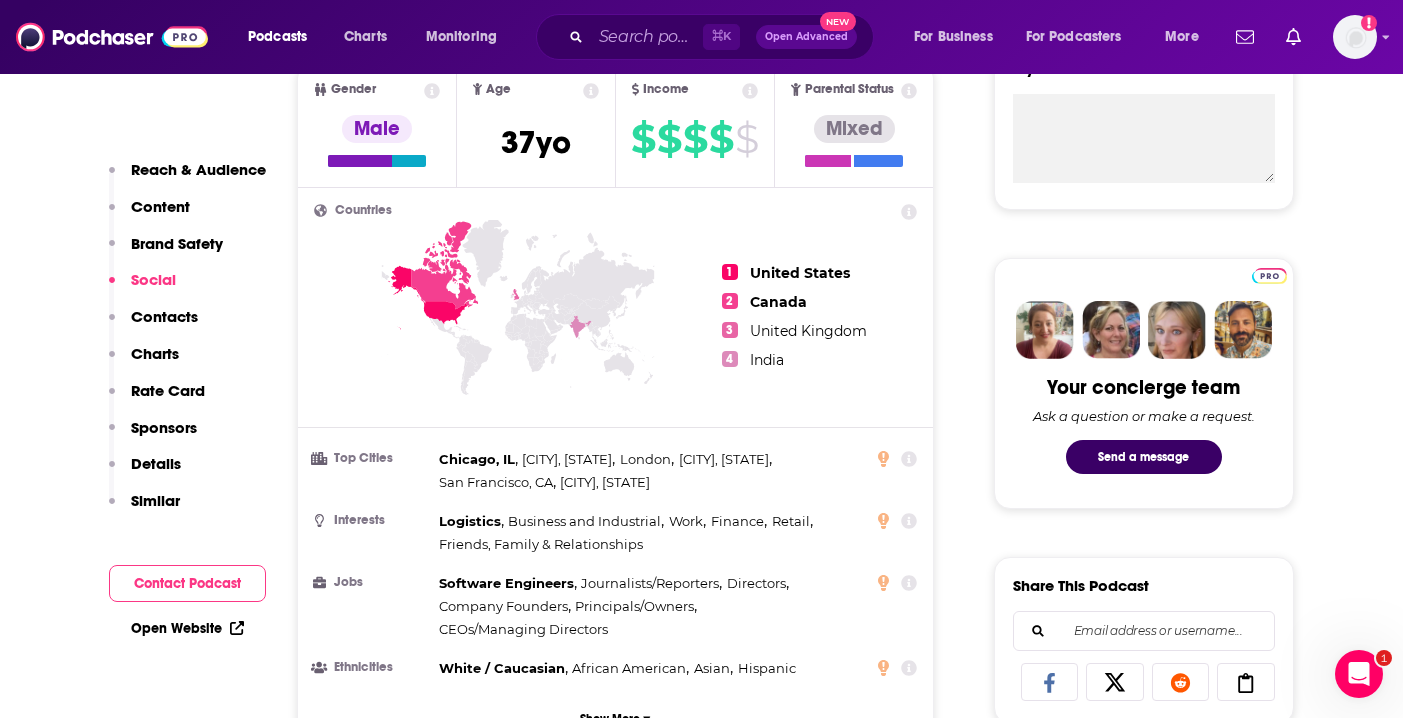 scroll, scrollTop: 0, scrollLeft: 0, axis: both 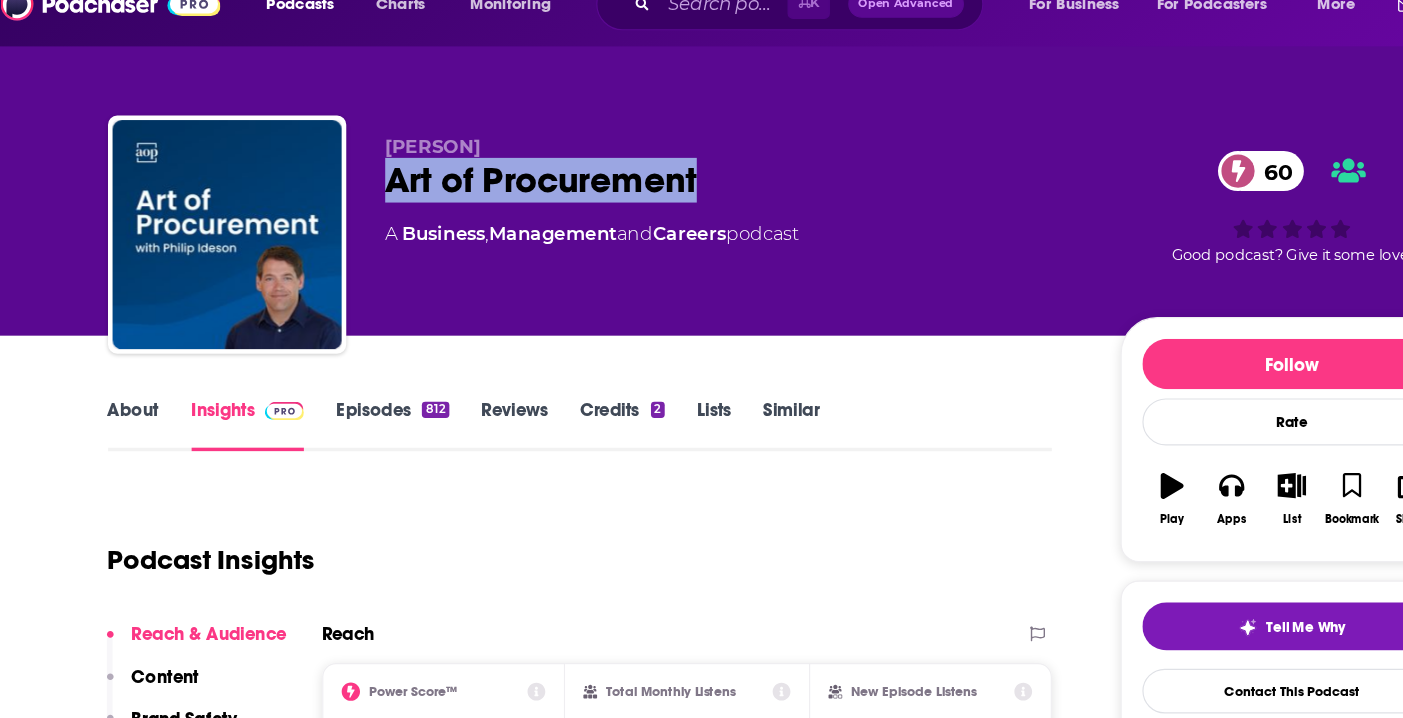 drag, startPoint x: 357, startPoint y: 198, endPoint x: 635, endPoint y: 200, distance: 278.0072 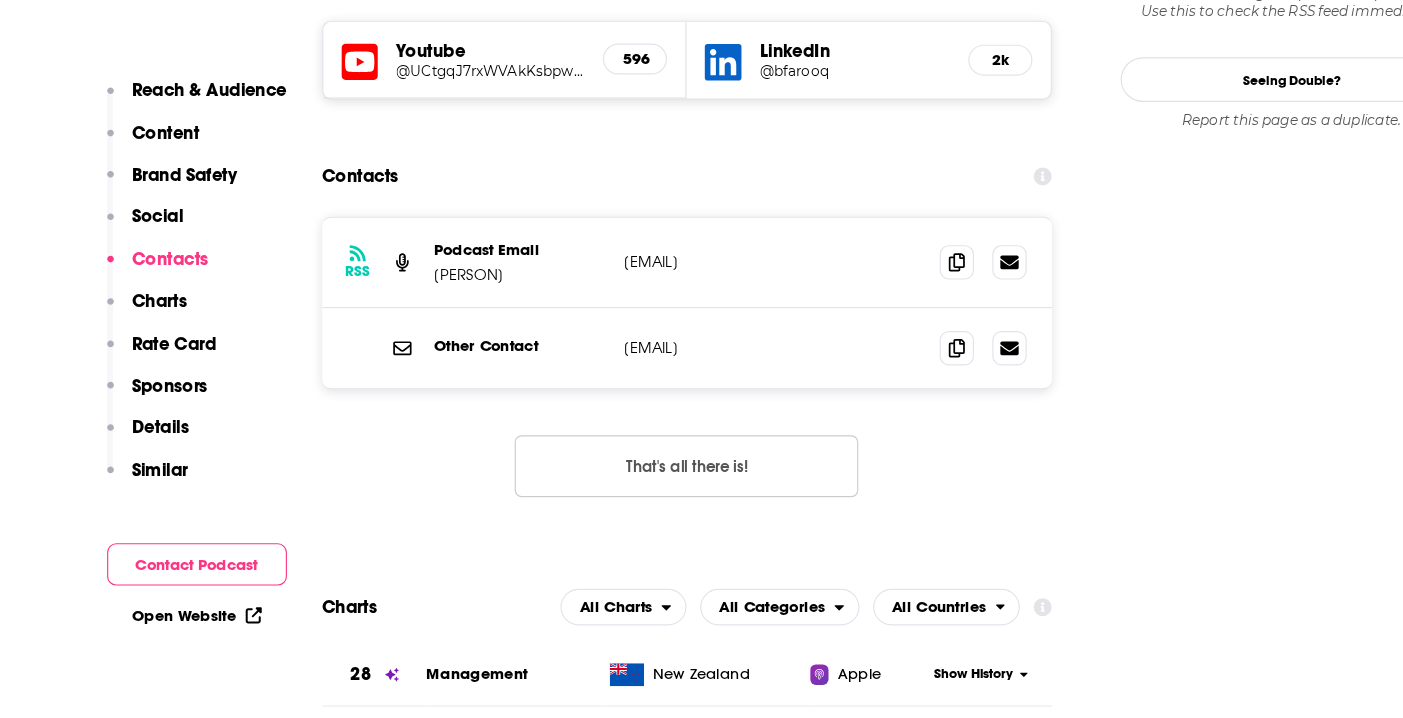 scroll, scrollTop: 2274, scrollLeft: 0, axis: vertical 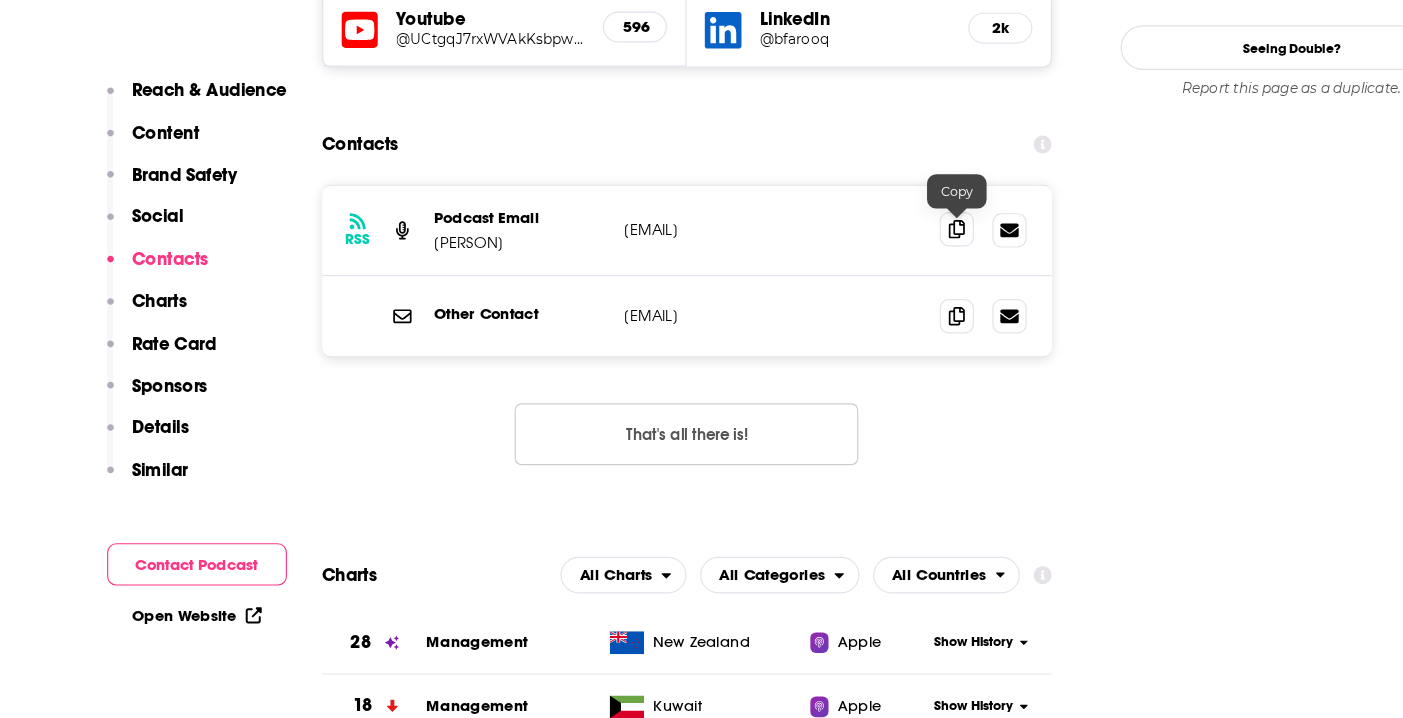 click at bounding box center (851, 291) 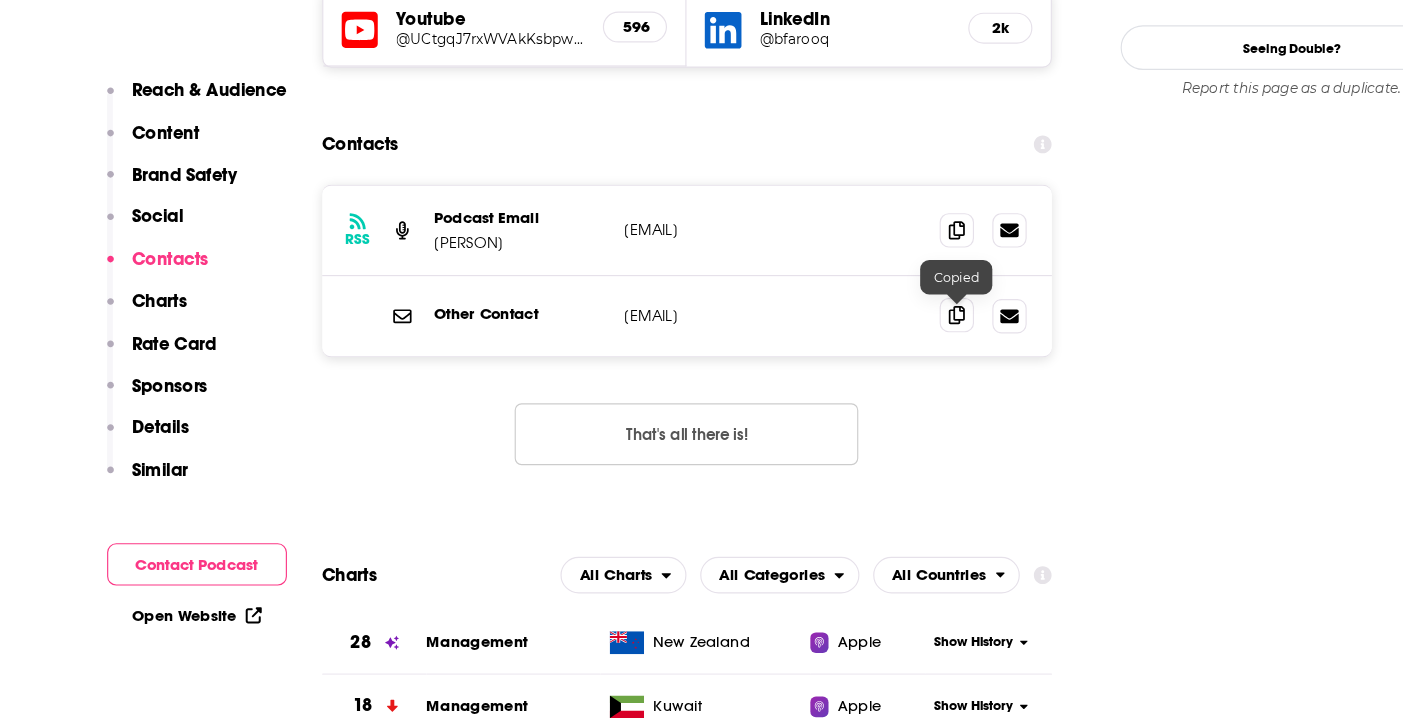 click 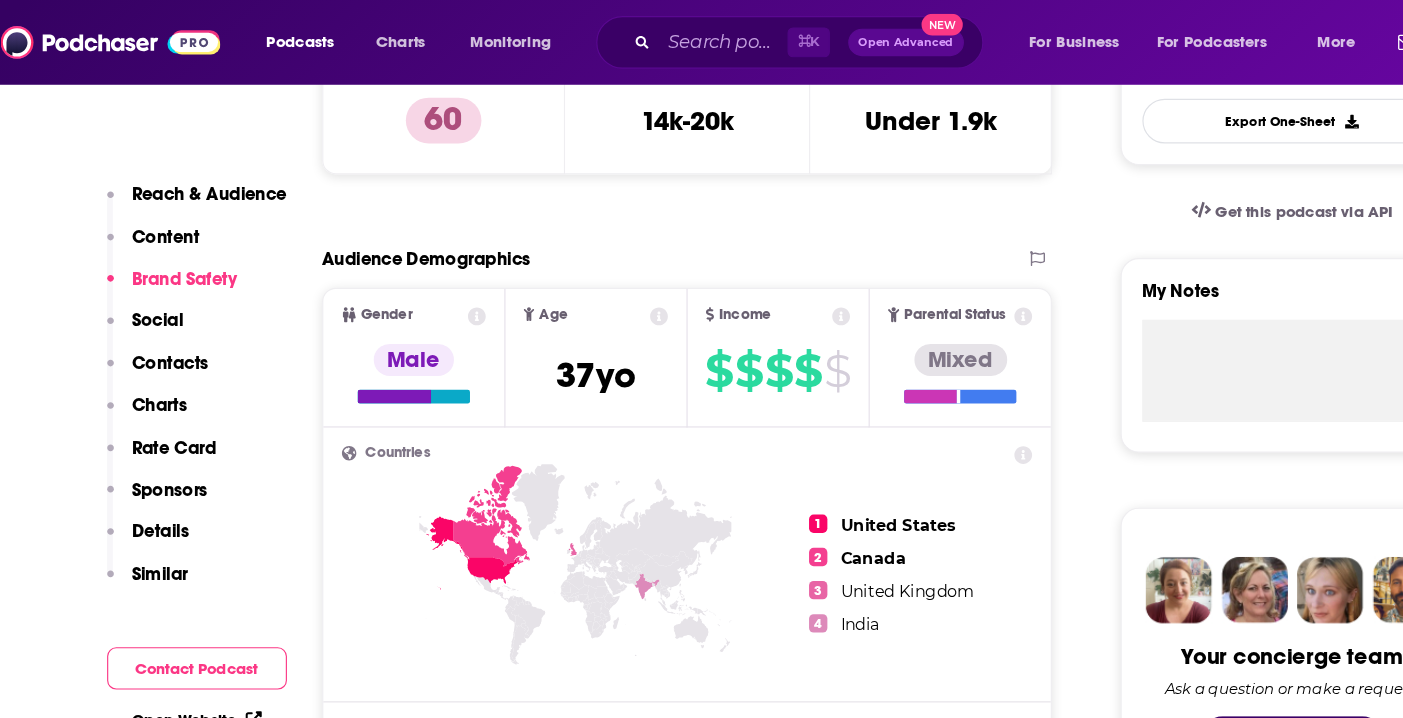scroll, scrollTop: 0, scrollLeft: 0, axis: both 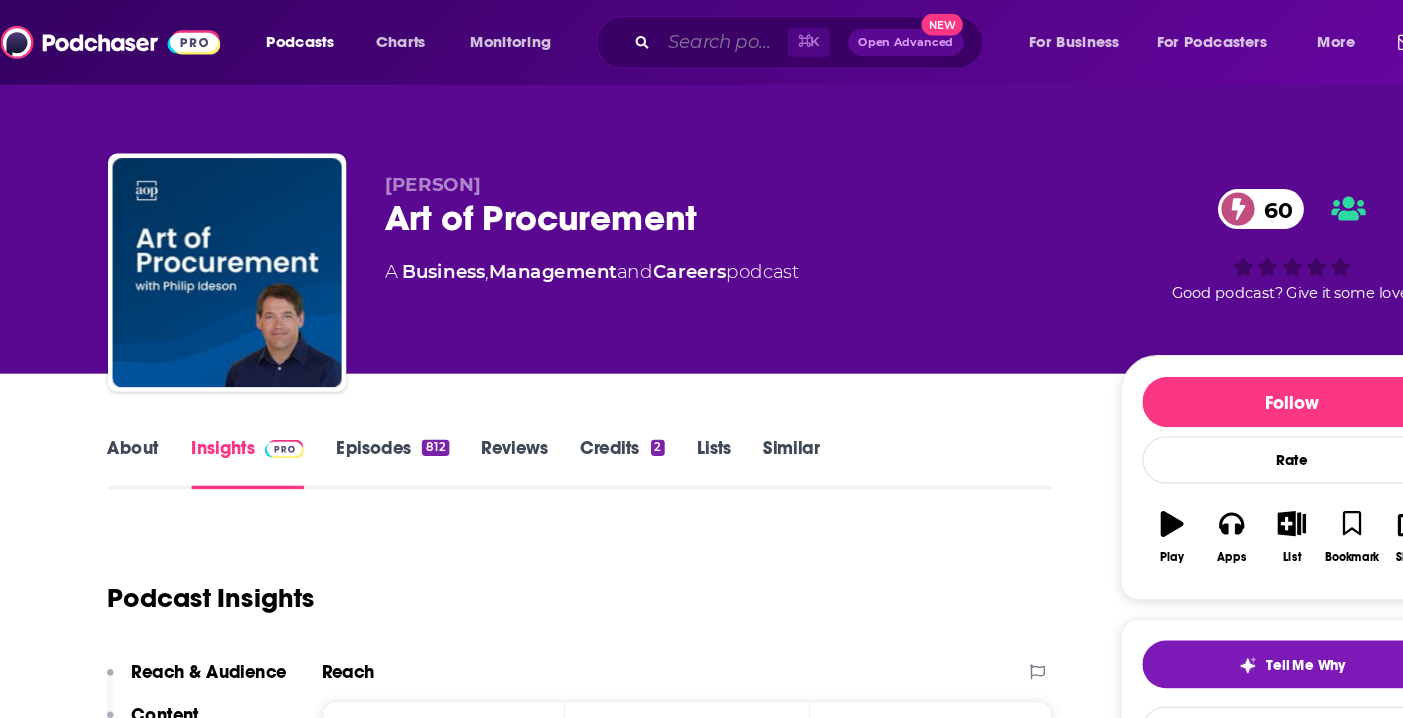click at bounding box center [647, 37] 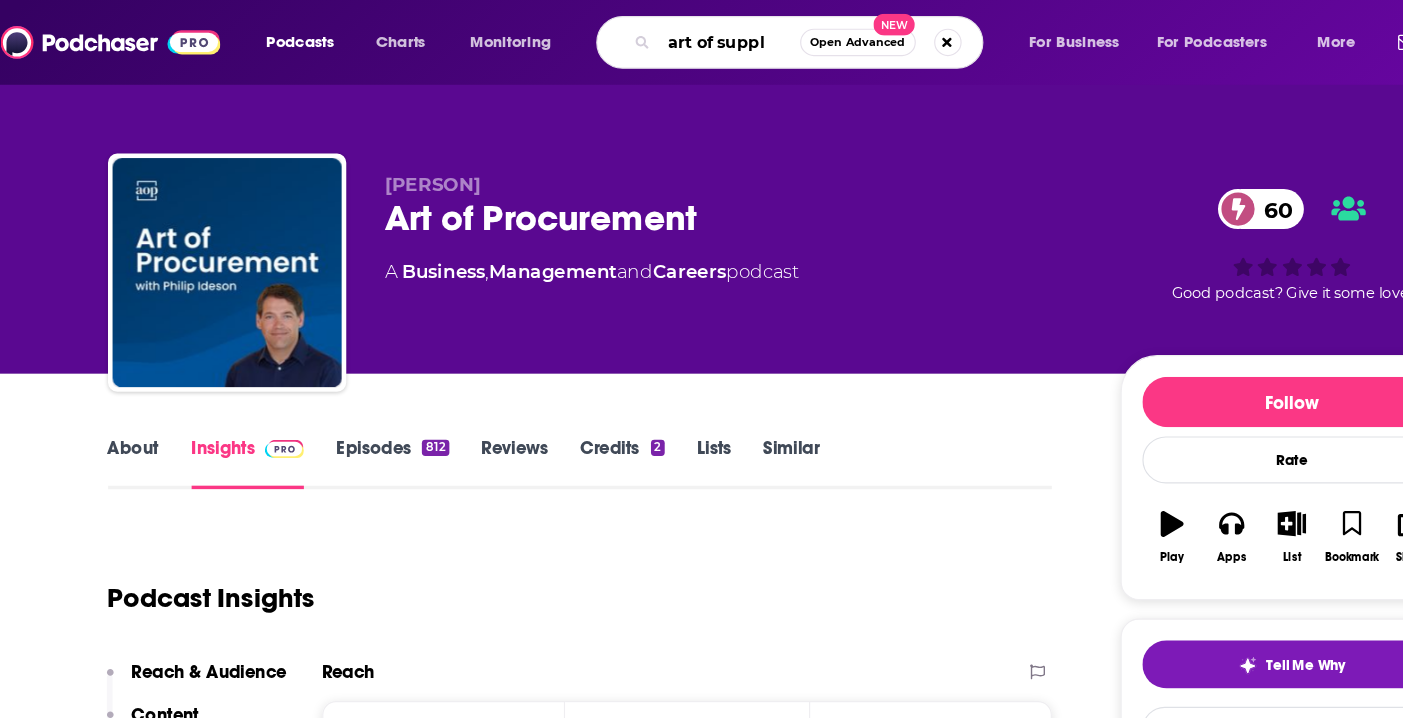 type on "art of supply" 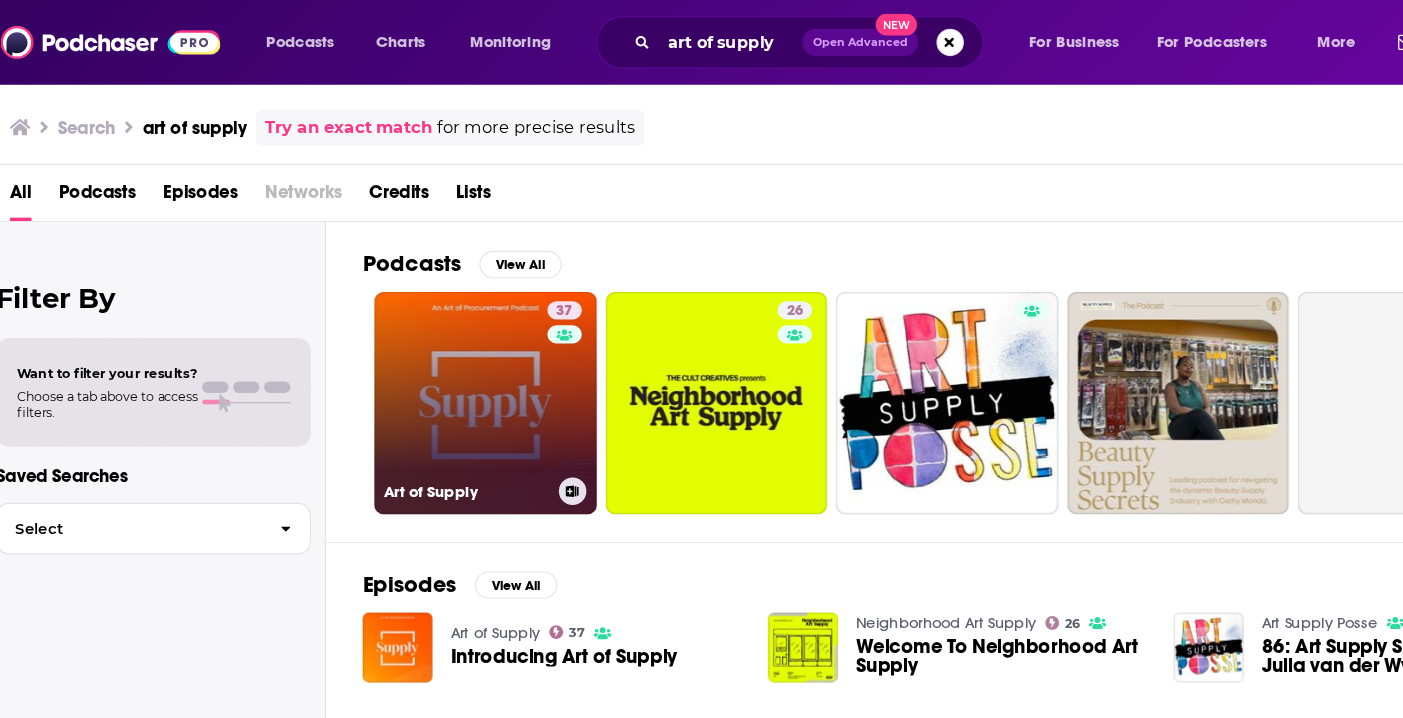 click on "37 Art of Supply" at bounding box center [439, 352] 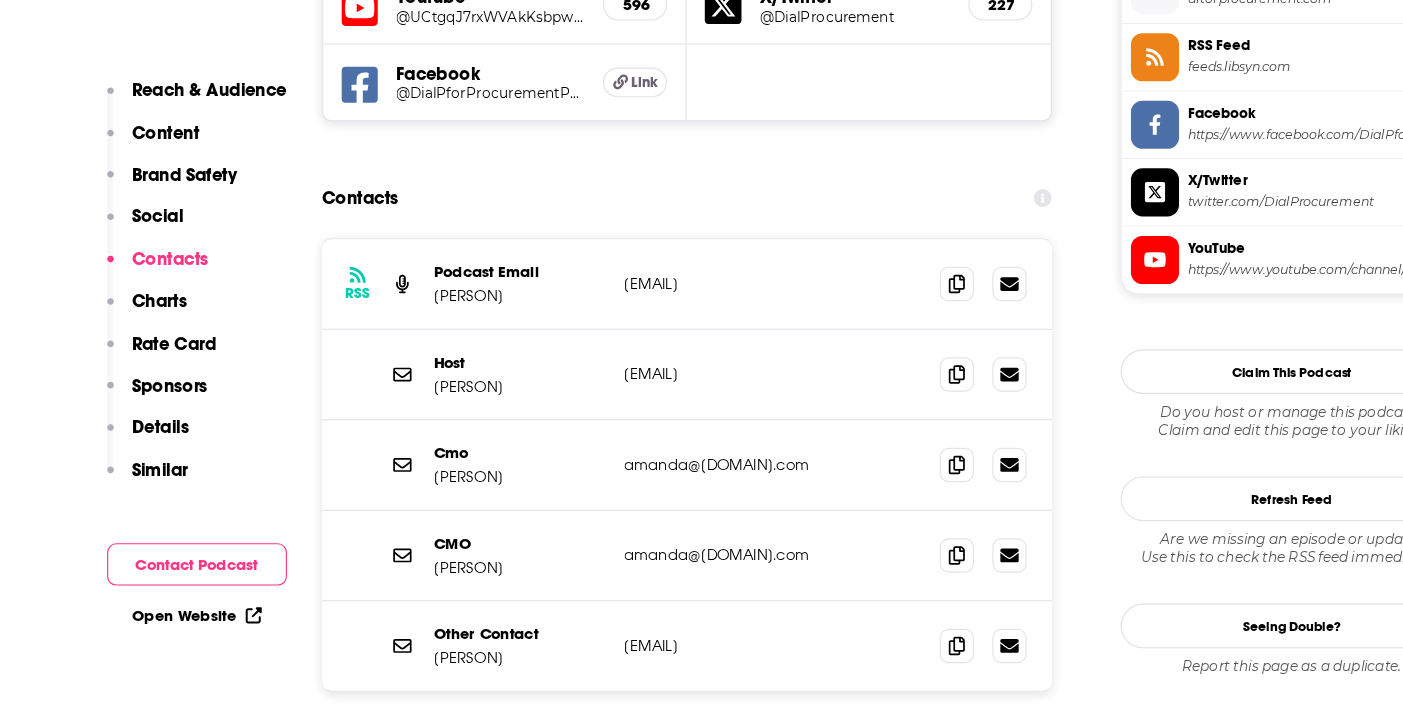 scroll, scrollTop: 1670, scrollLeft: 0, axis: vertical 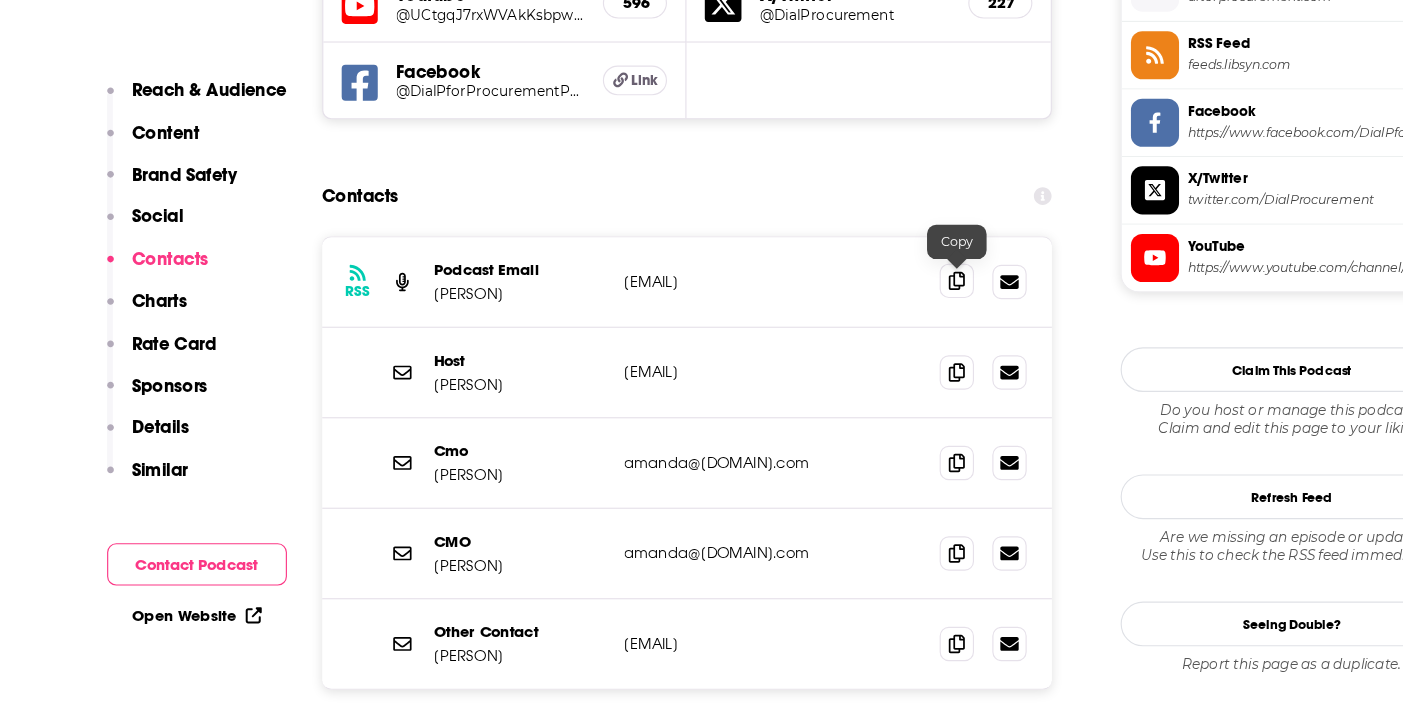 click at bounding box center (851, 336) 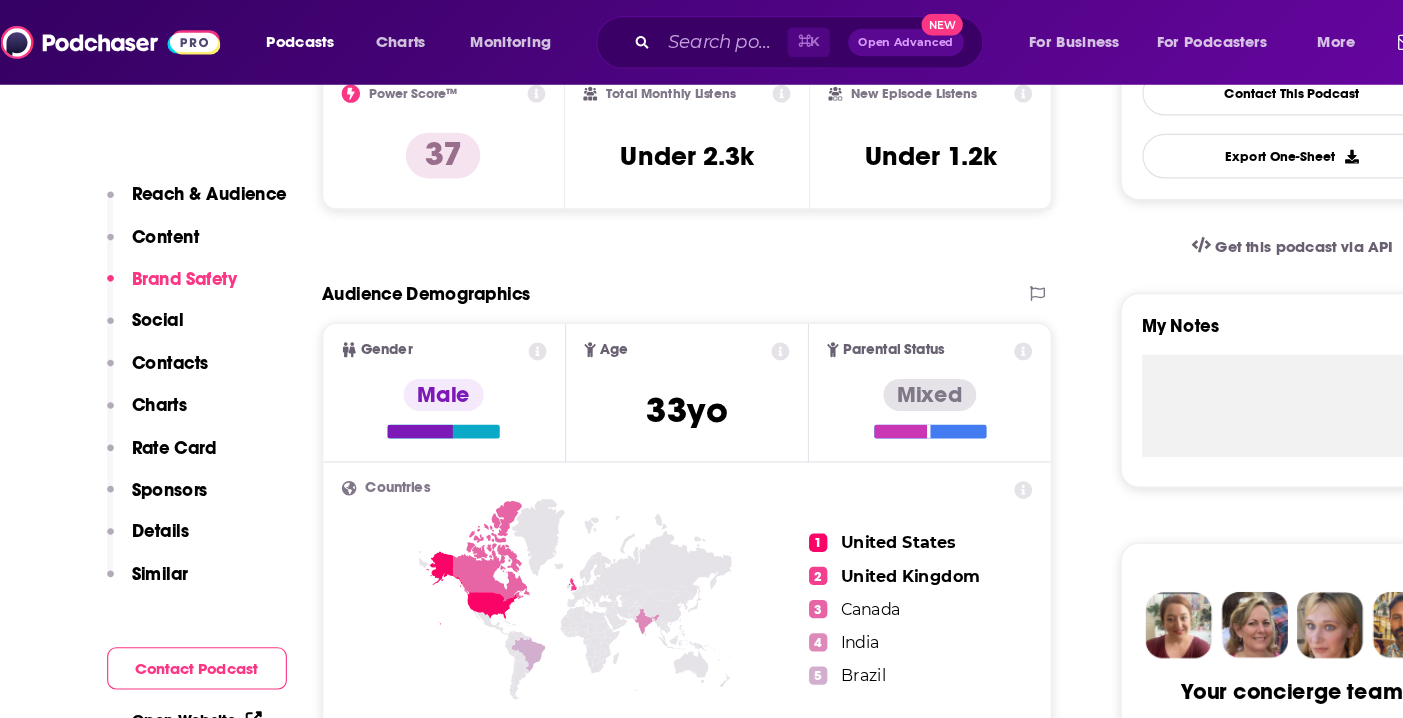scroll, scrollTop: 0, scrollLeft: 0, axis: both 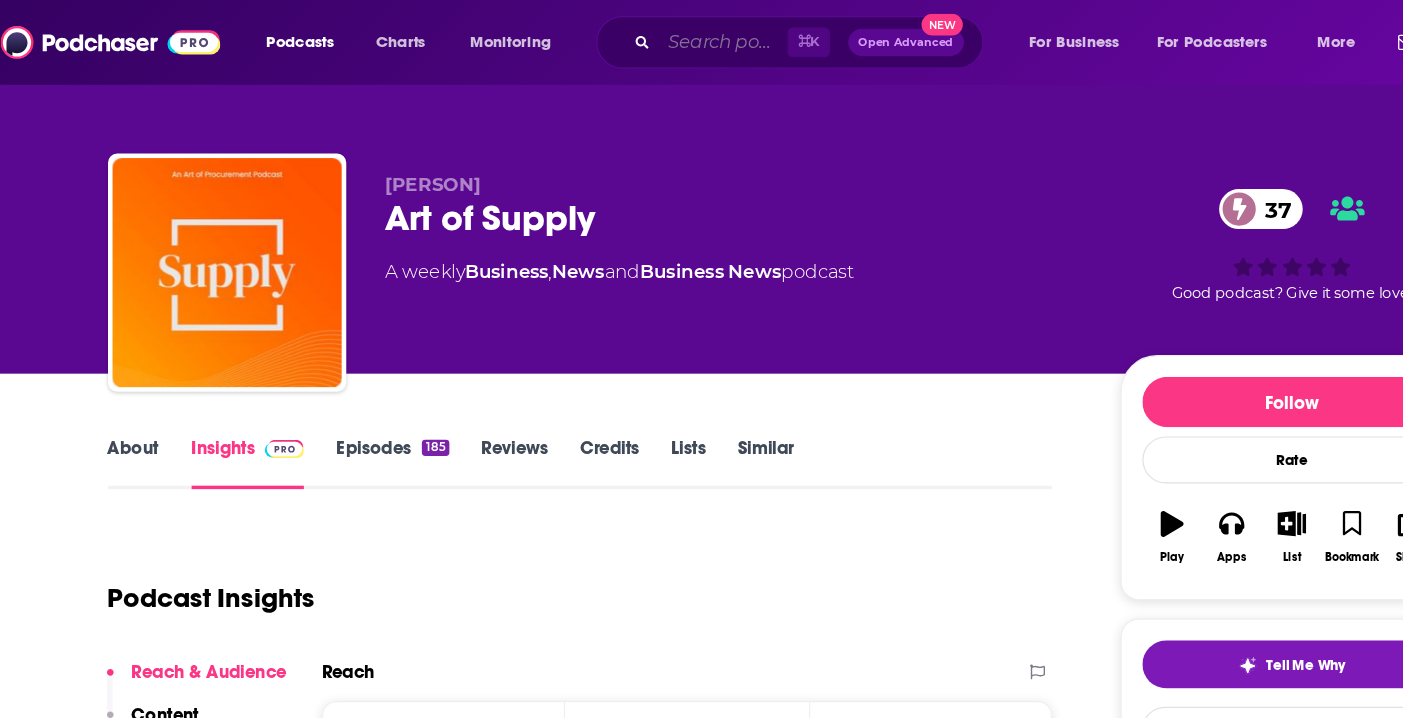 click at bounding box center (647, 37) 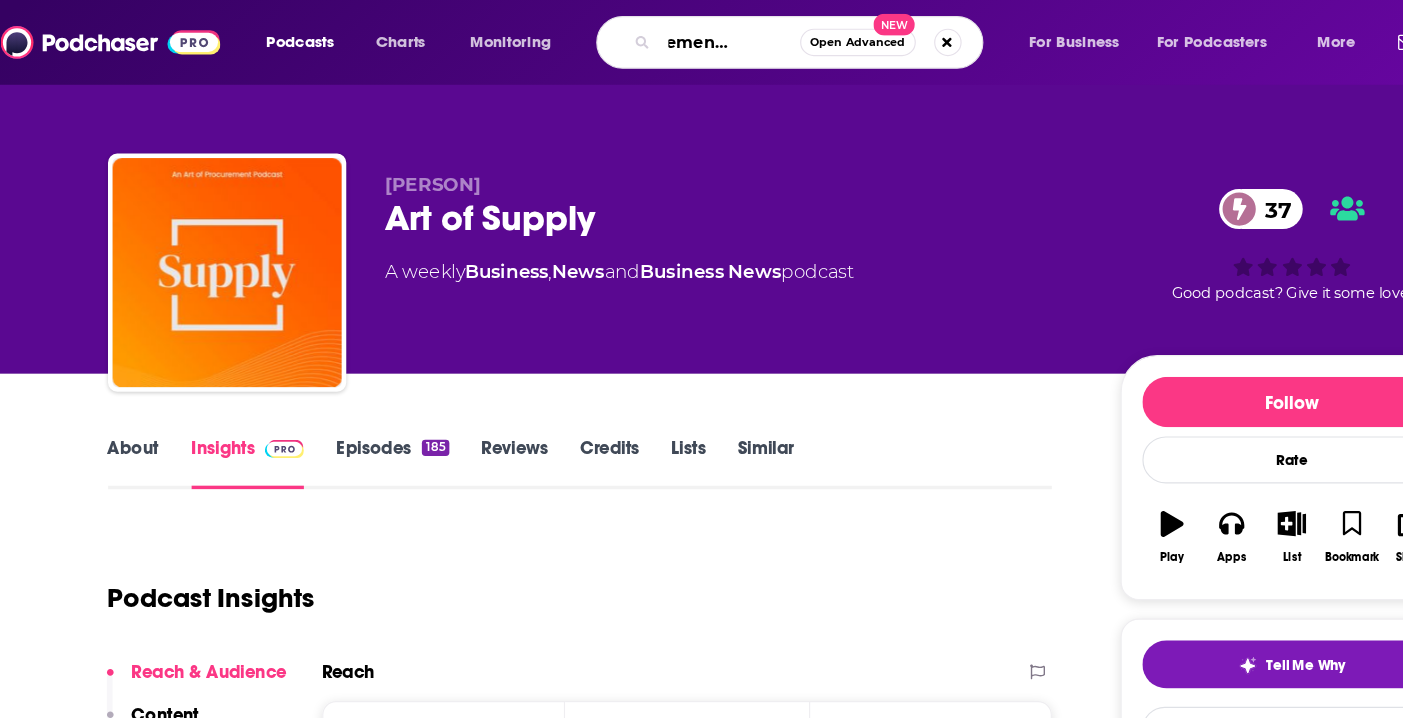 type on "procurement software" 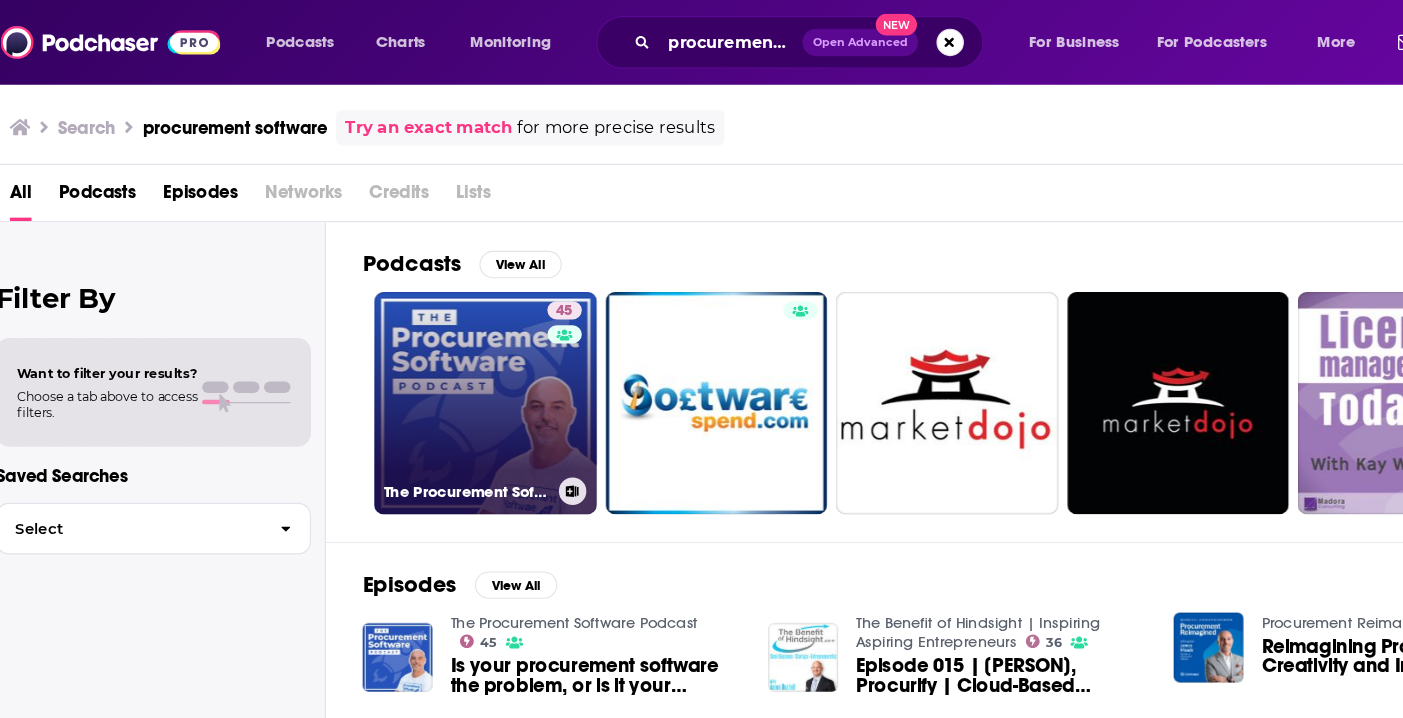 click on "45 The Procurement Software Podcast" at bounding box center [439, 352] 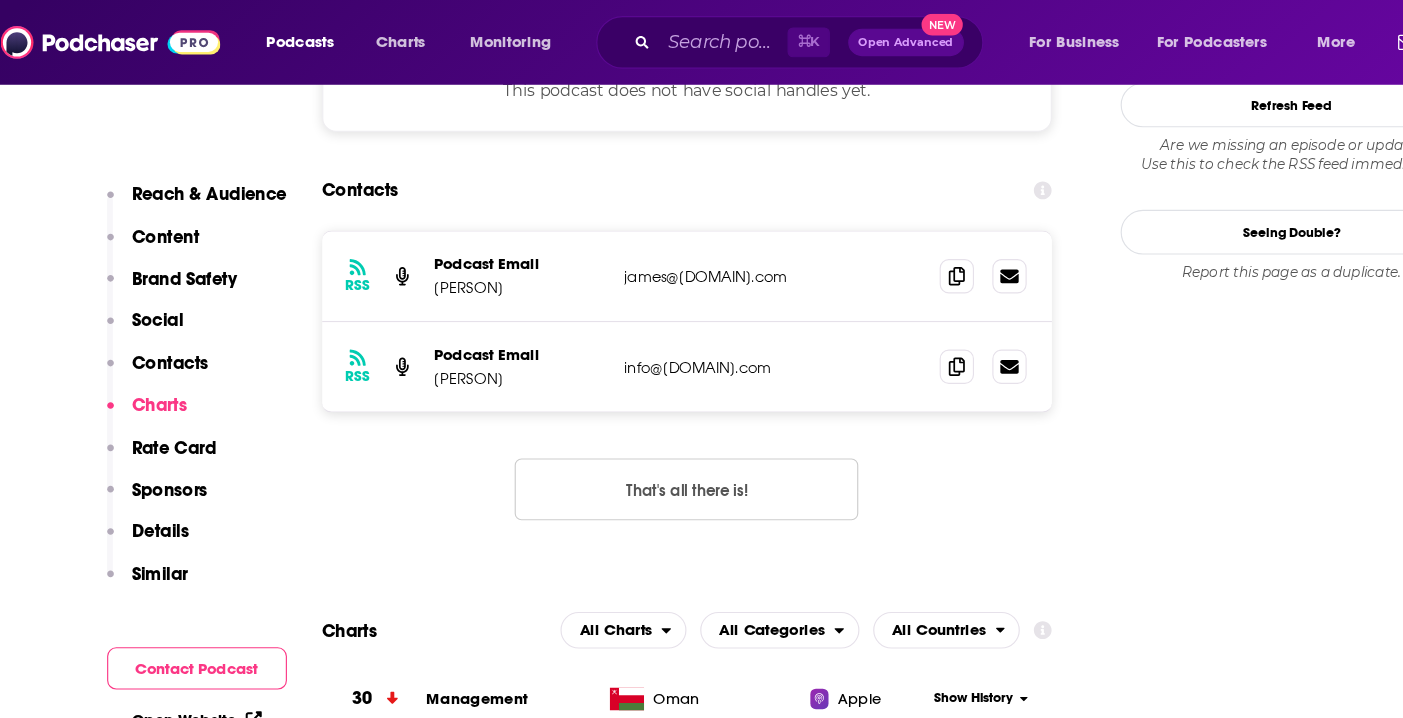 scroll, scrollTop: 1924, scrollLeft: 0, axis: vertical 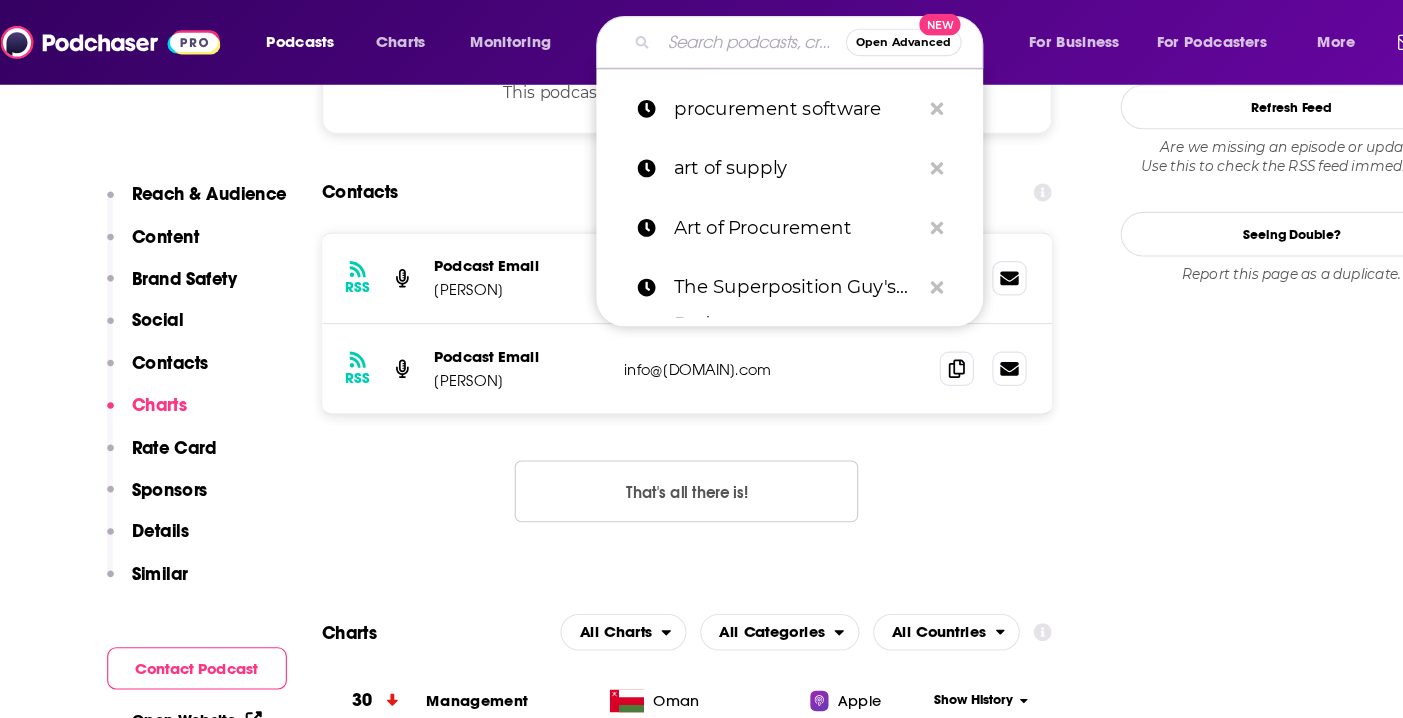 click at bounding box center (672, 37) 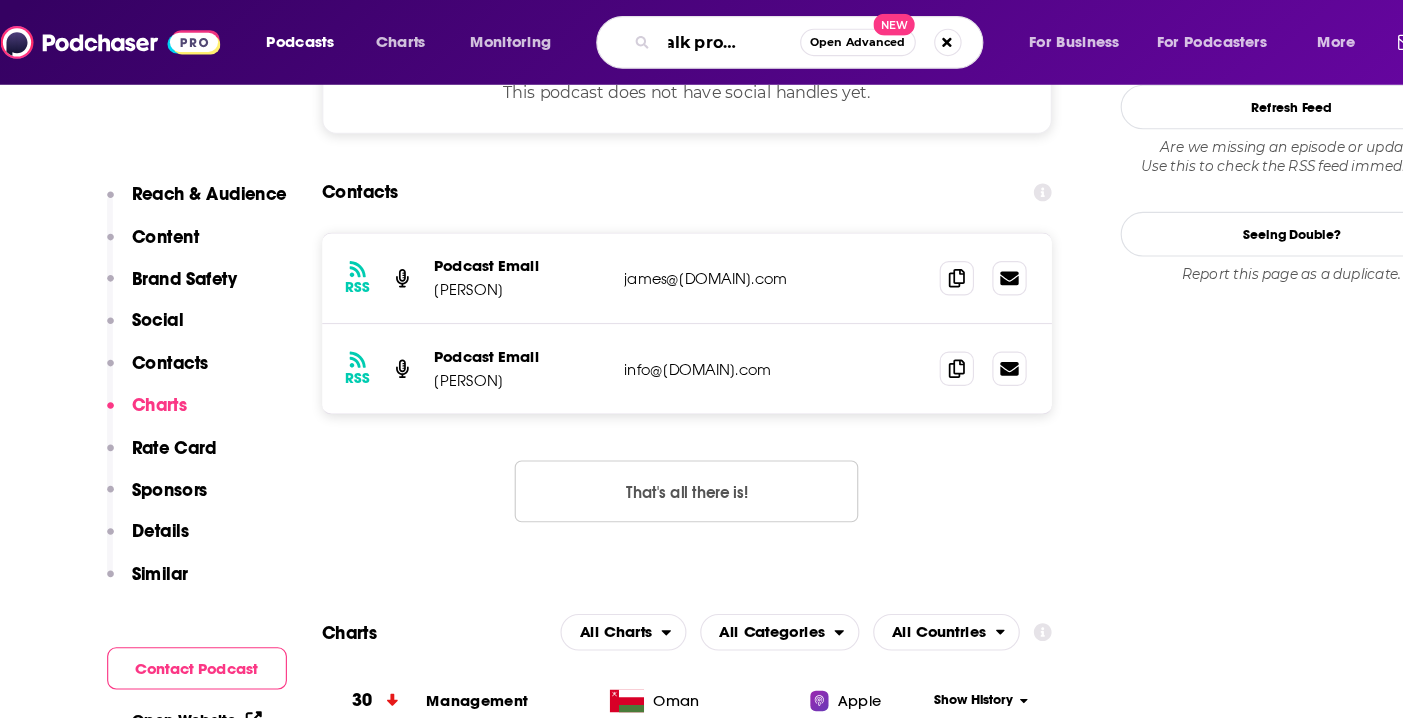 type on "let's talk procurement" 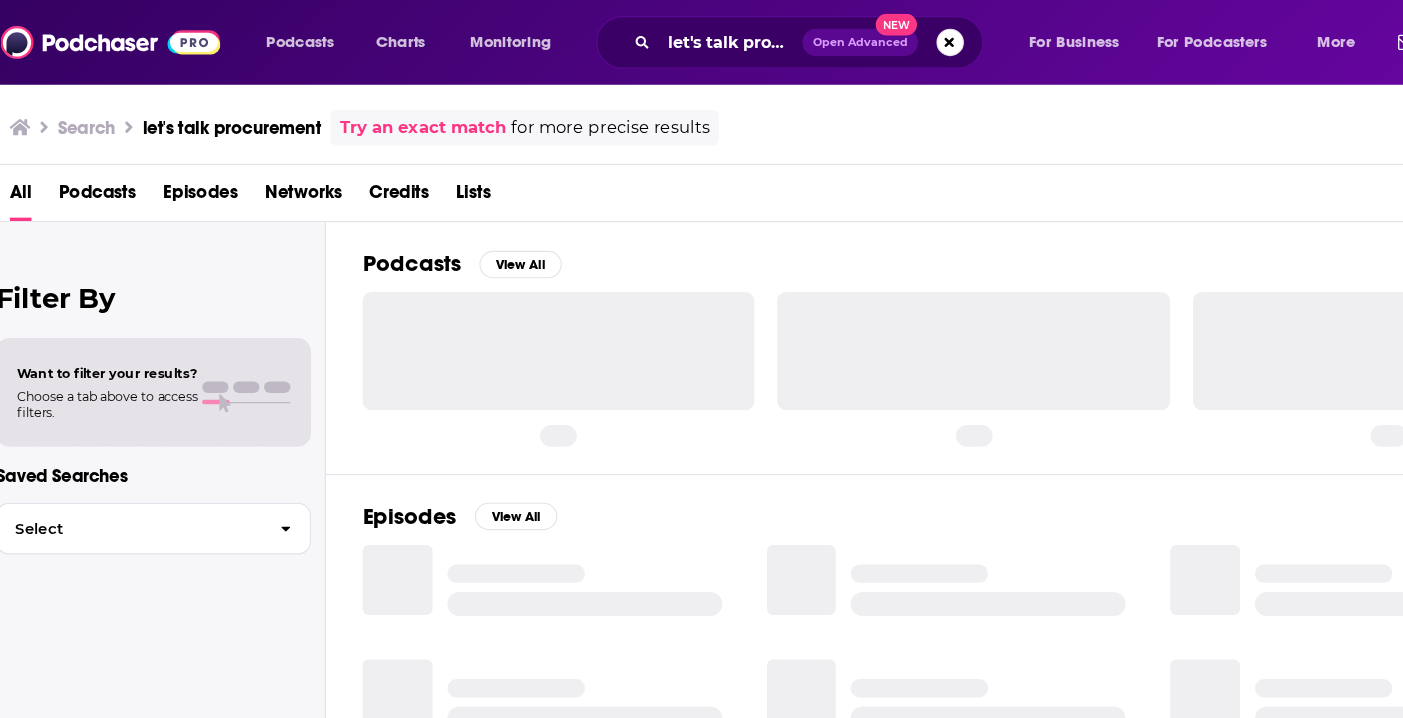 scroll, scrollTop: 0, scrollLeft: 0, axis: both 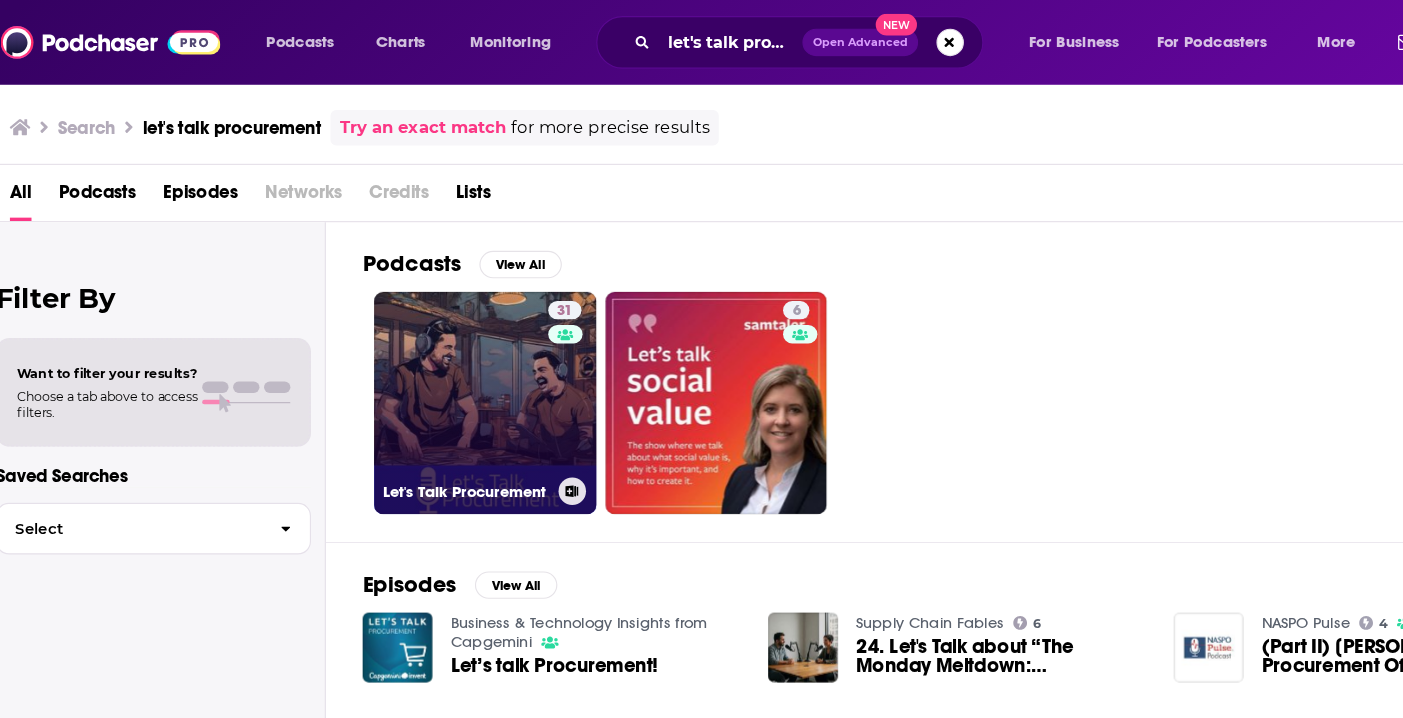 click on "31 Let's Talk Procurement" at bounding box center (439, 352) 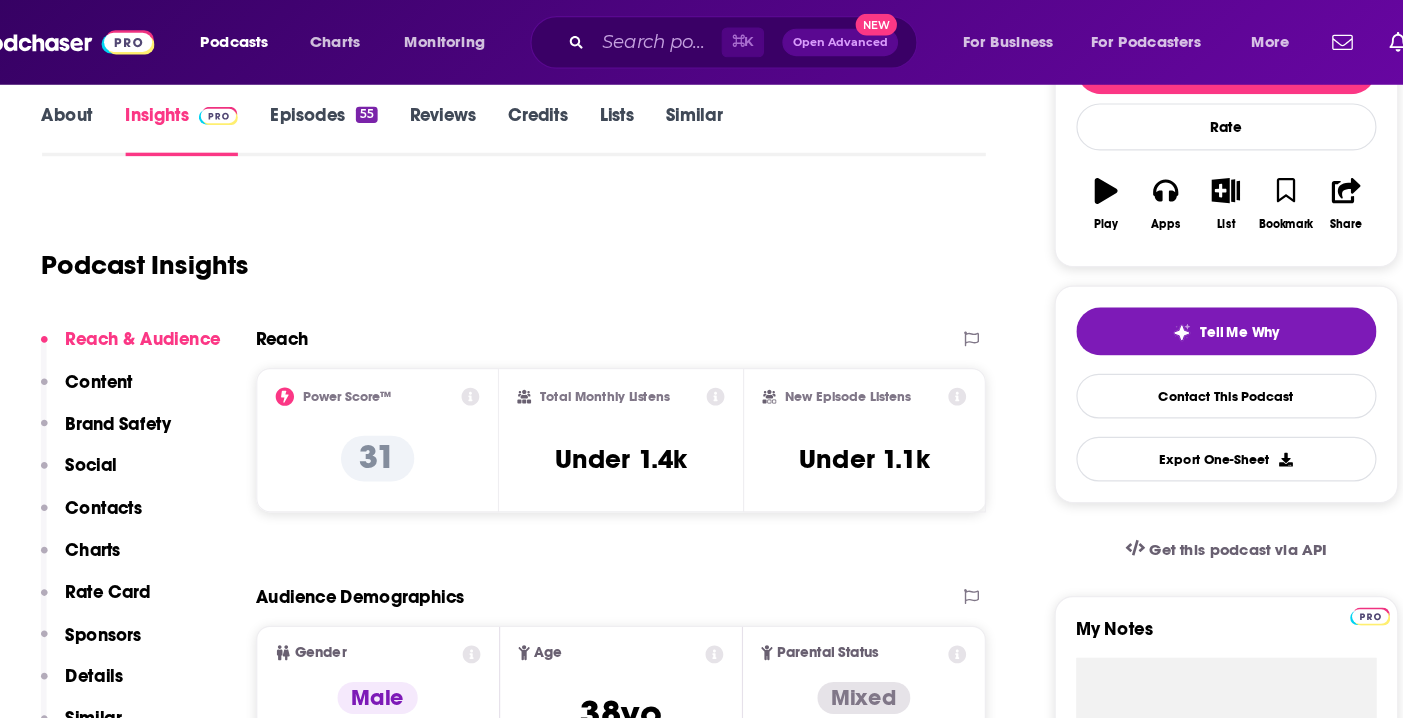 scroll, scrollTop: 288, scrollLeft: 0, axis: vertical 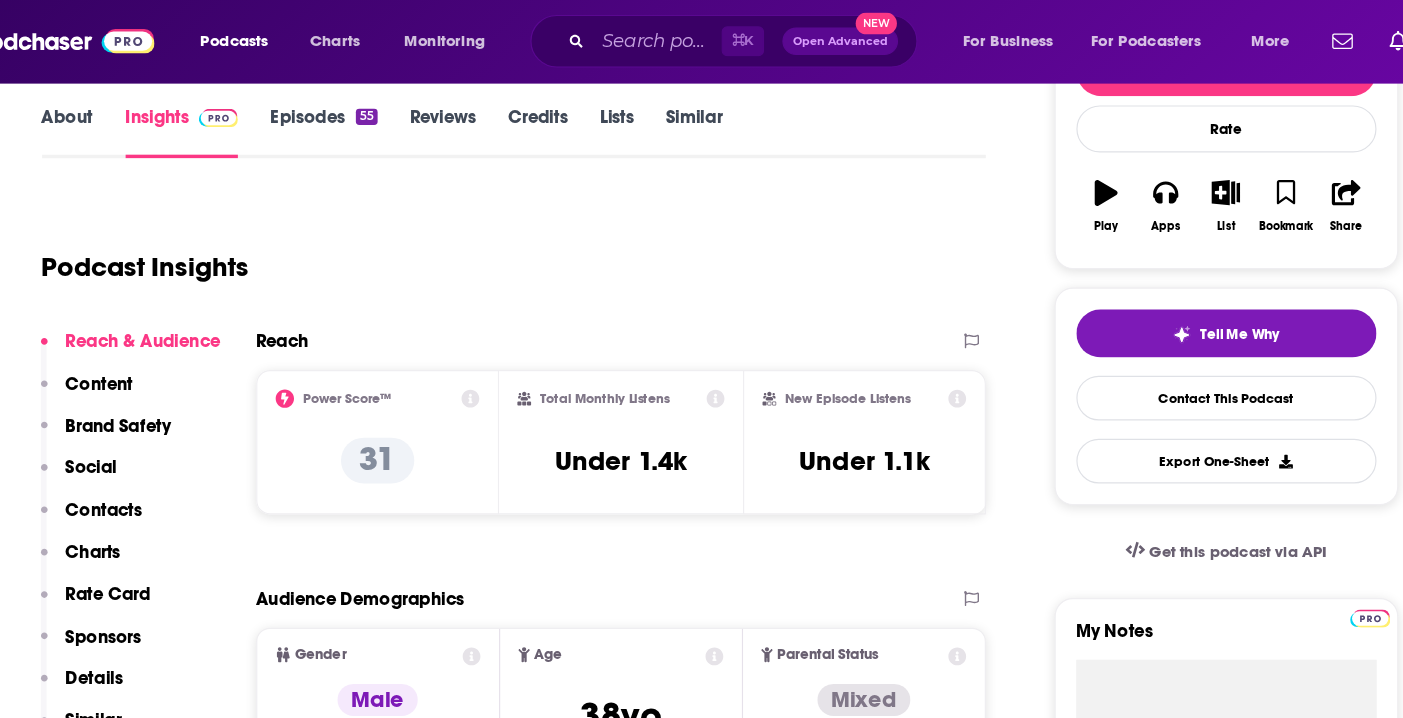 click 